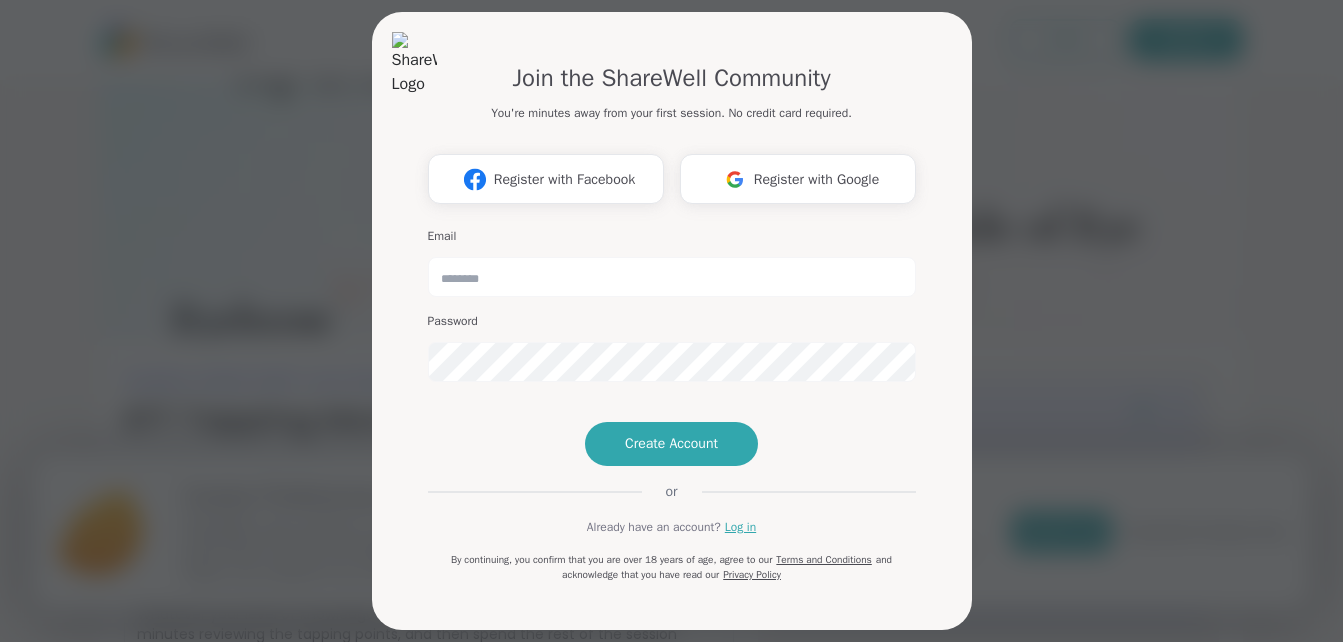 scroll, scrollTop: 0, scrollLeft: 0, axis: both 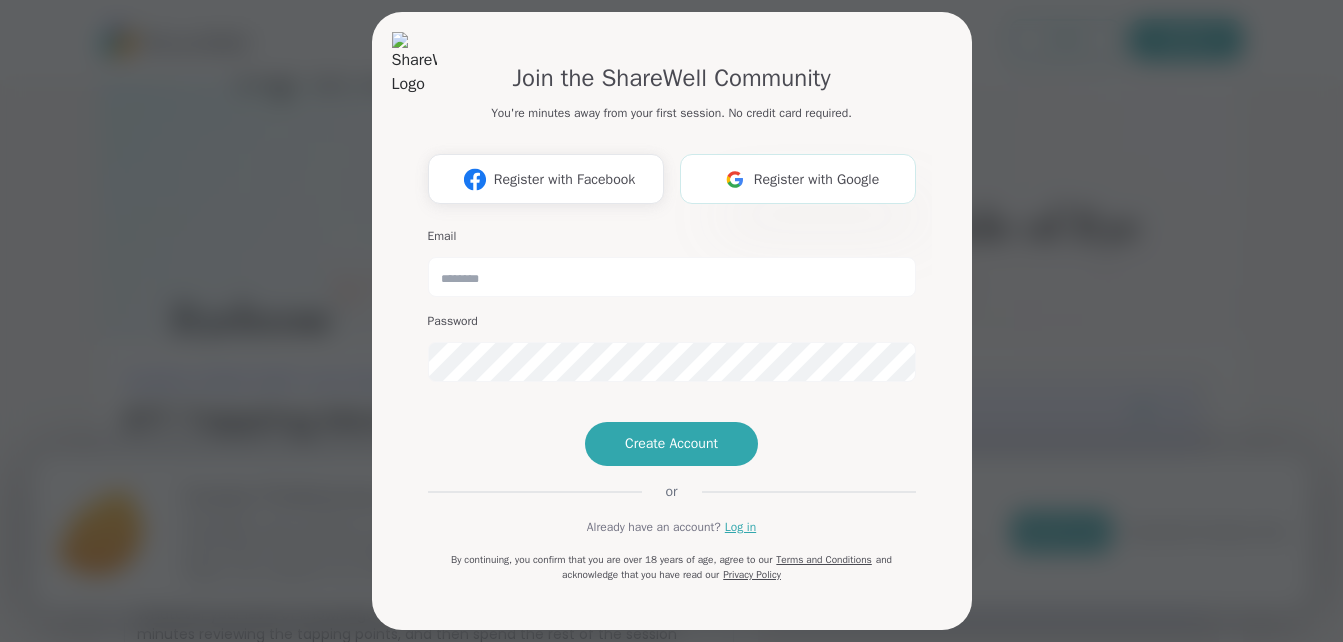 click on "Register with Google" at bounding box center [817, 179] 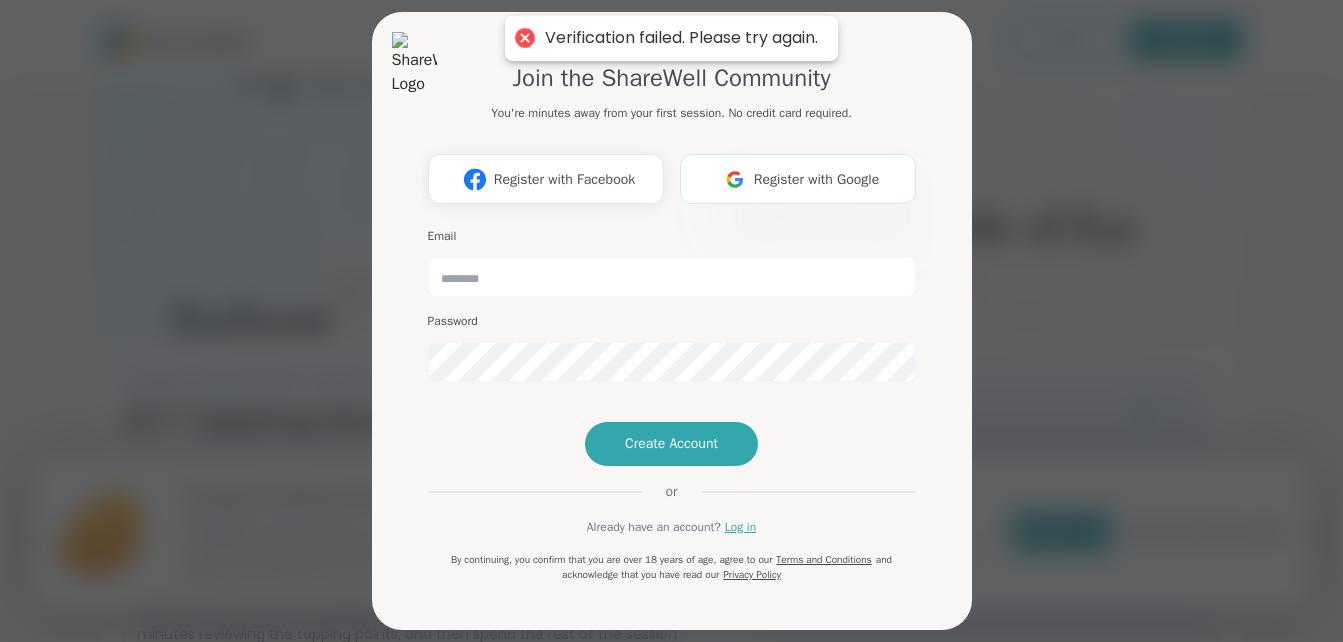 click on "Register with Google" at bounding box center [817, 179] 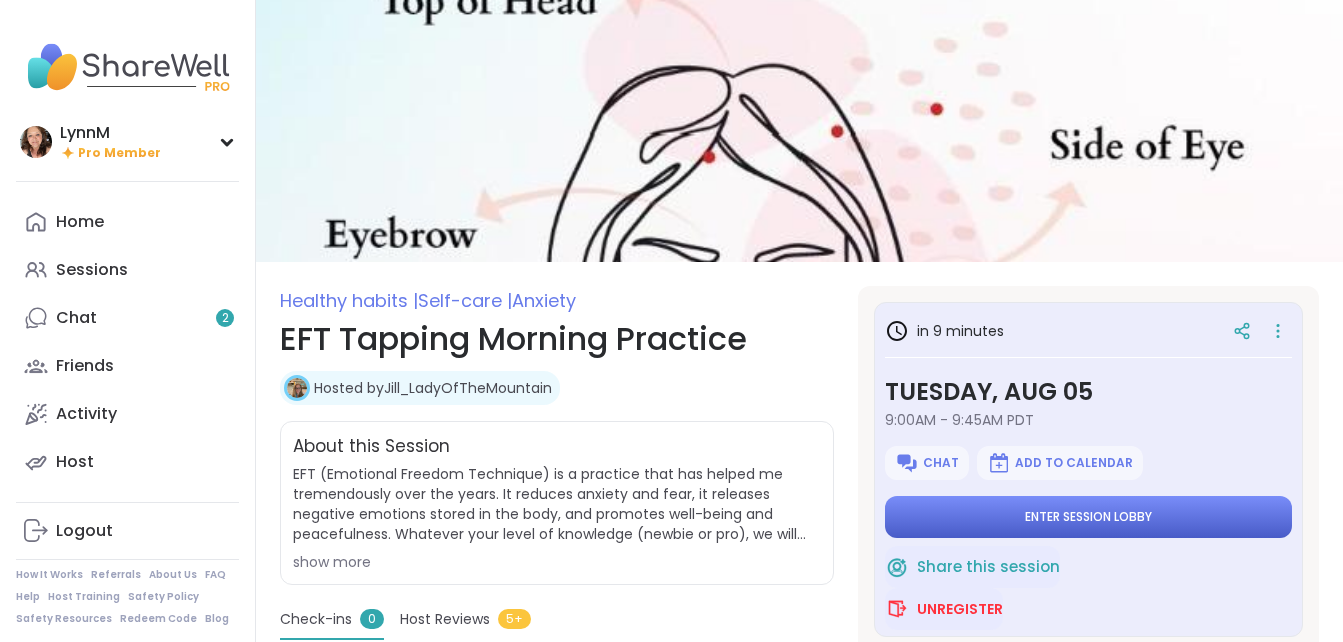 click on "Enter session lobby" at bounding box center [1088, 517] 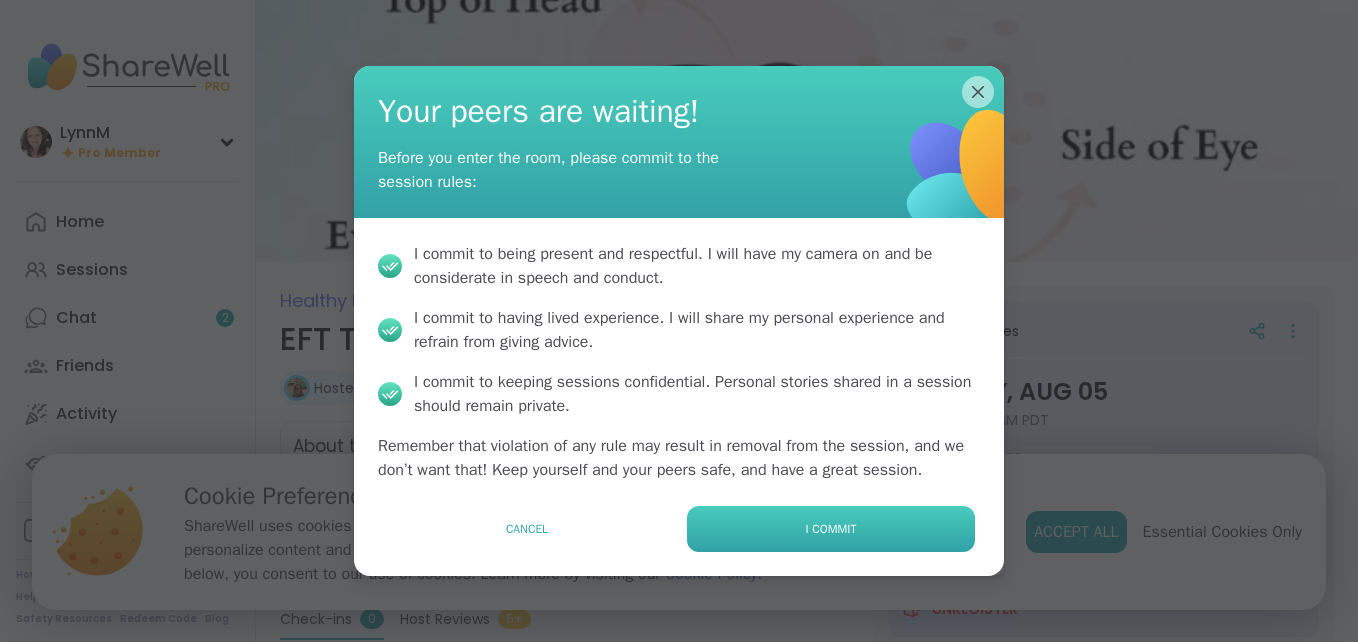 click on "I commit" at bounding box center (831, 529) 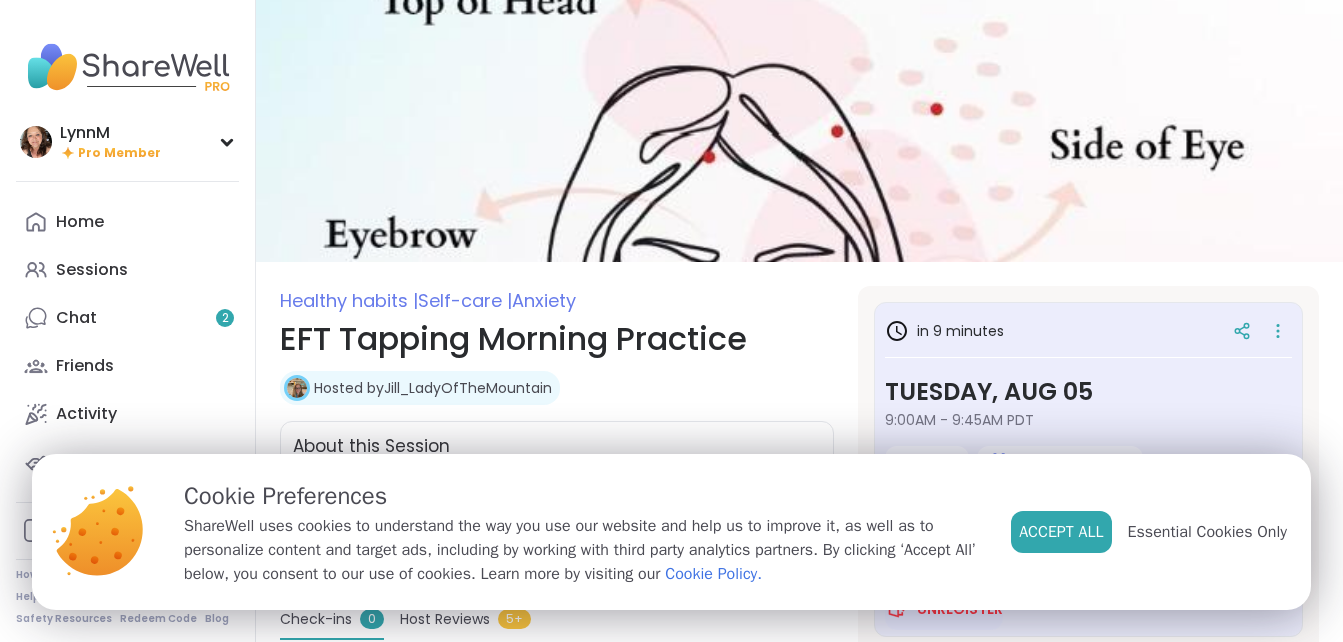 type on "*" 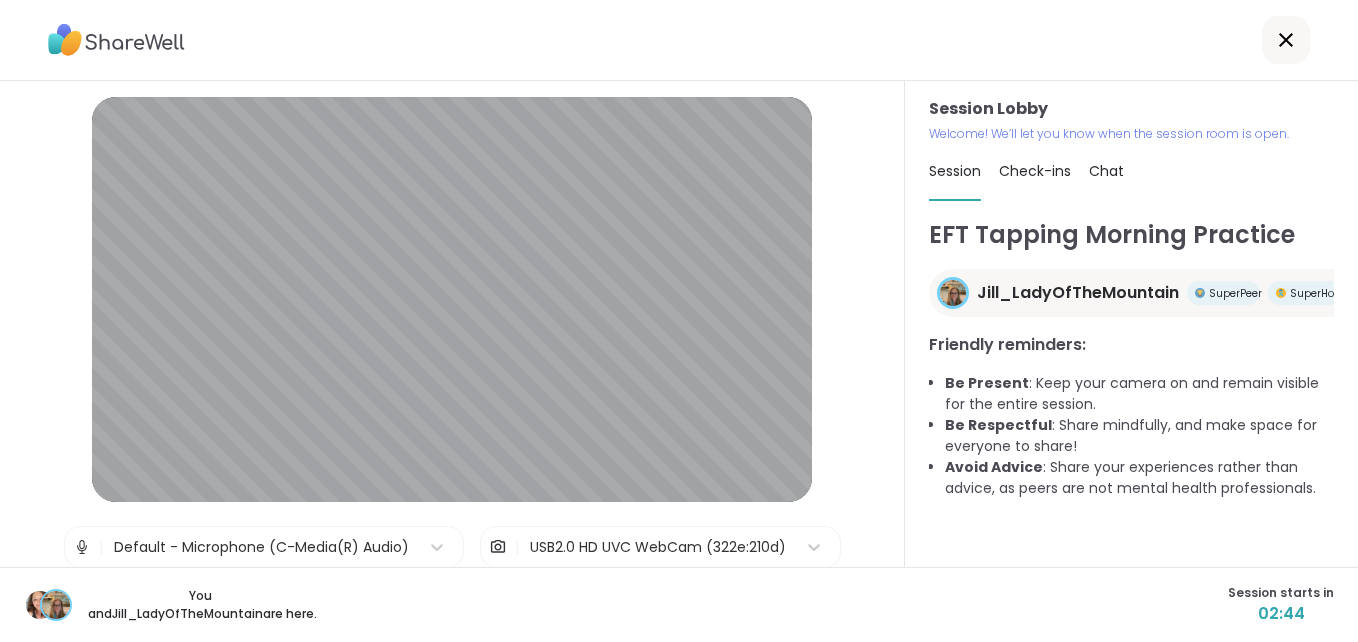 click on "Chat" at bounding box center (1106, 171) 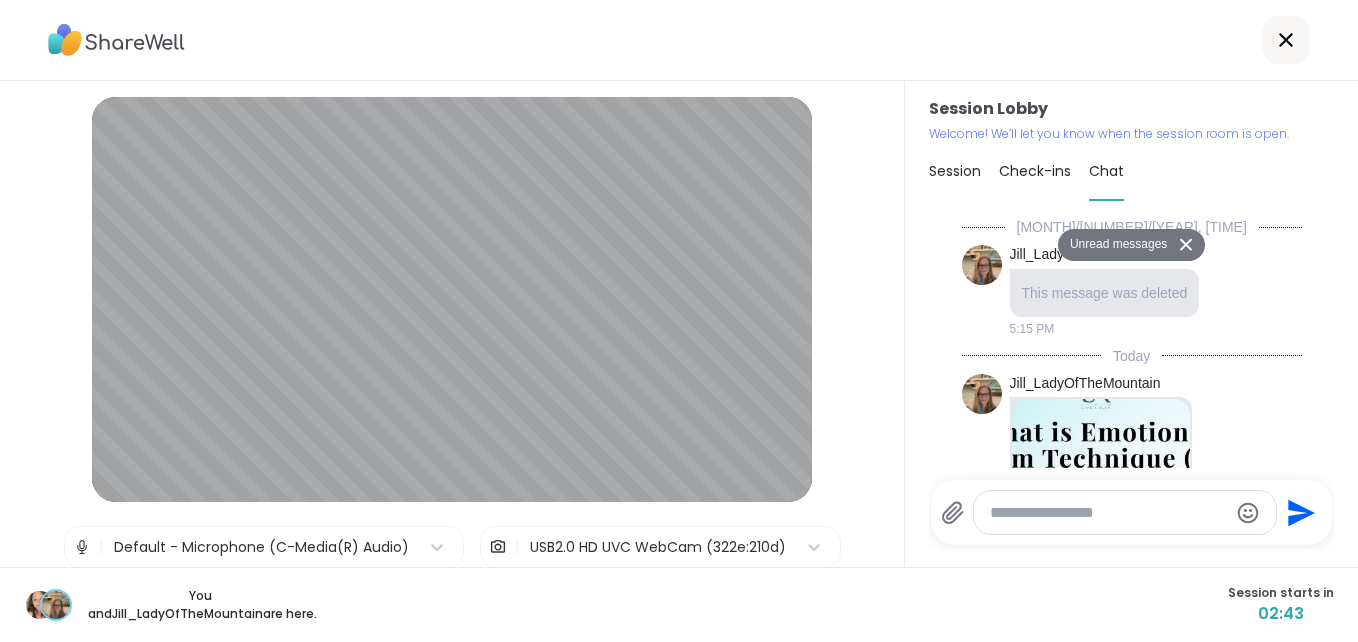 scroll, scrollTop: 702, scrollLeft: 0, axis: vertical 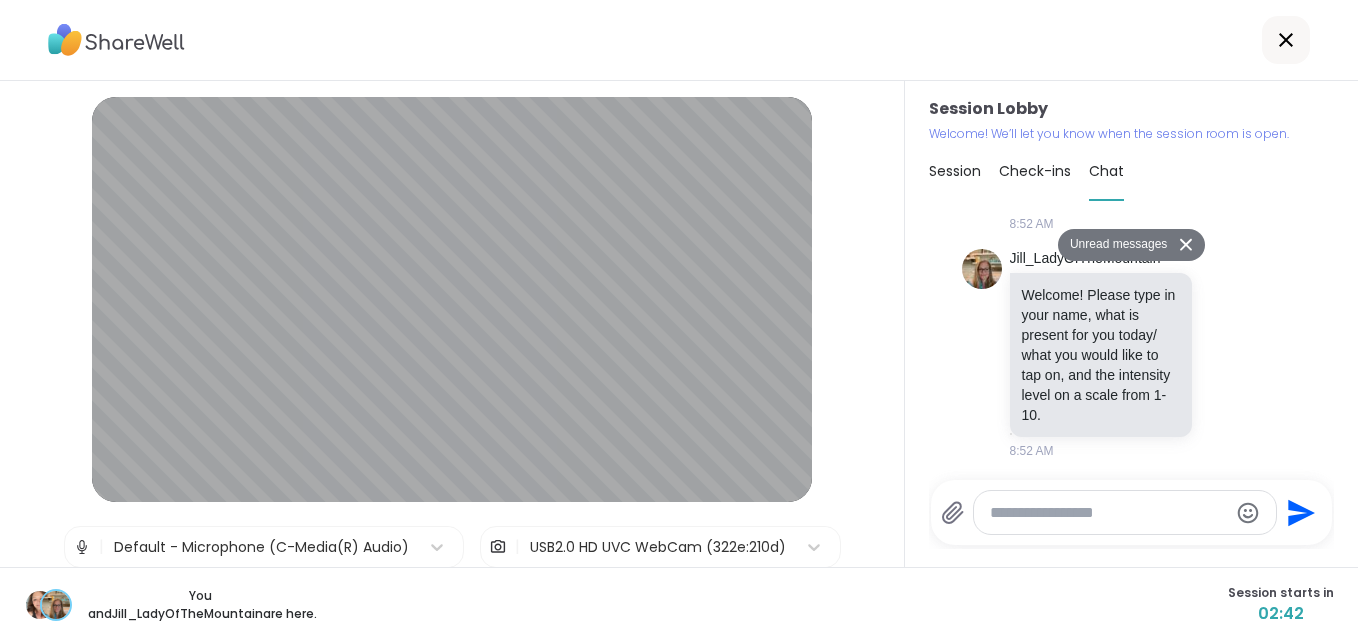 click at bounding box center [1109, 513] 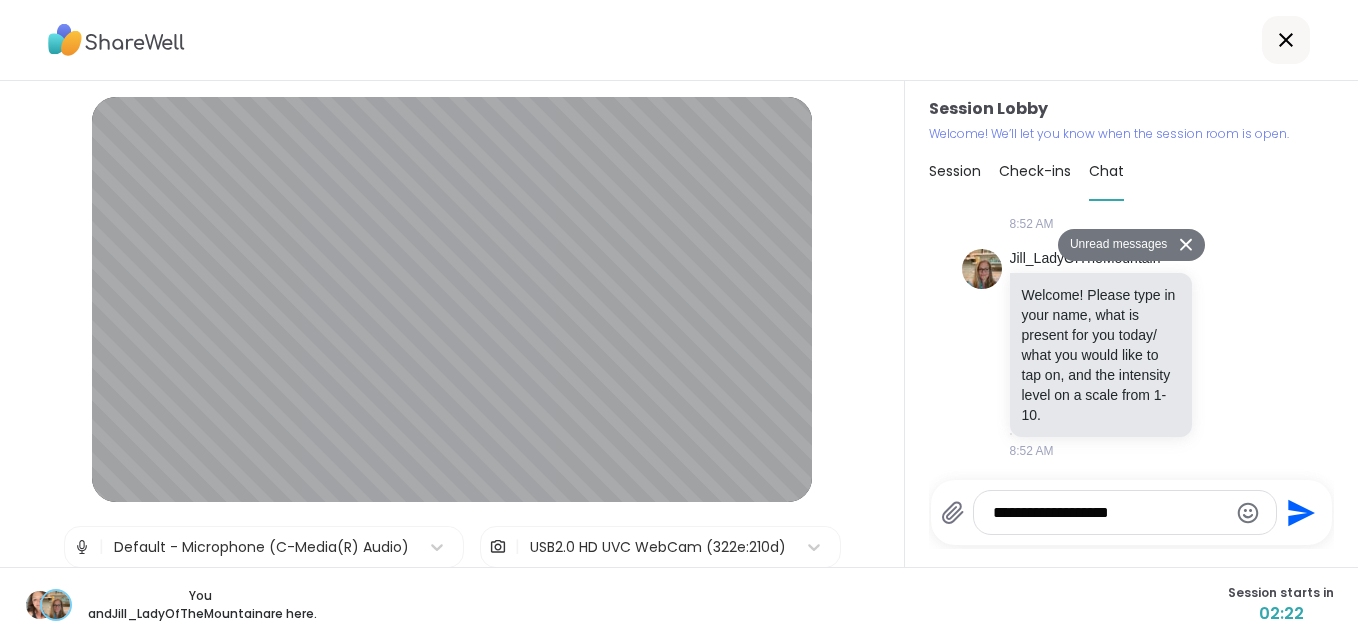type on "**********" 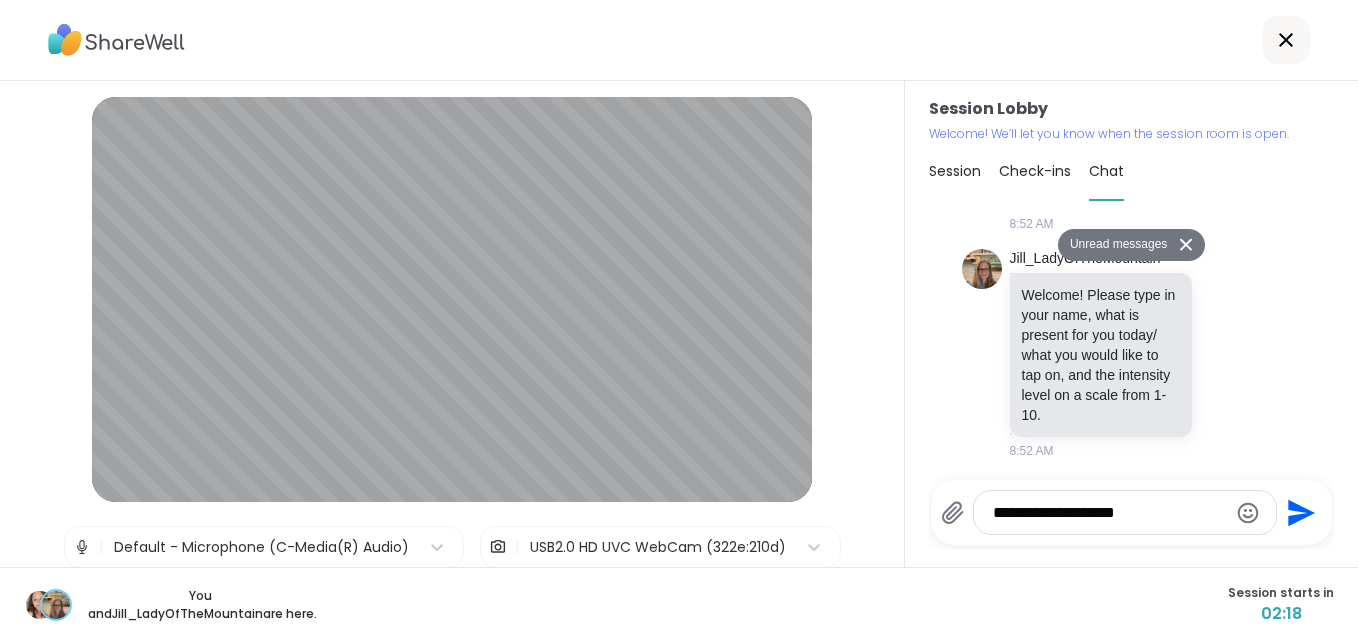 type 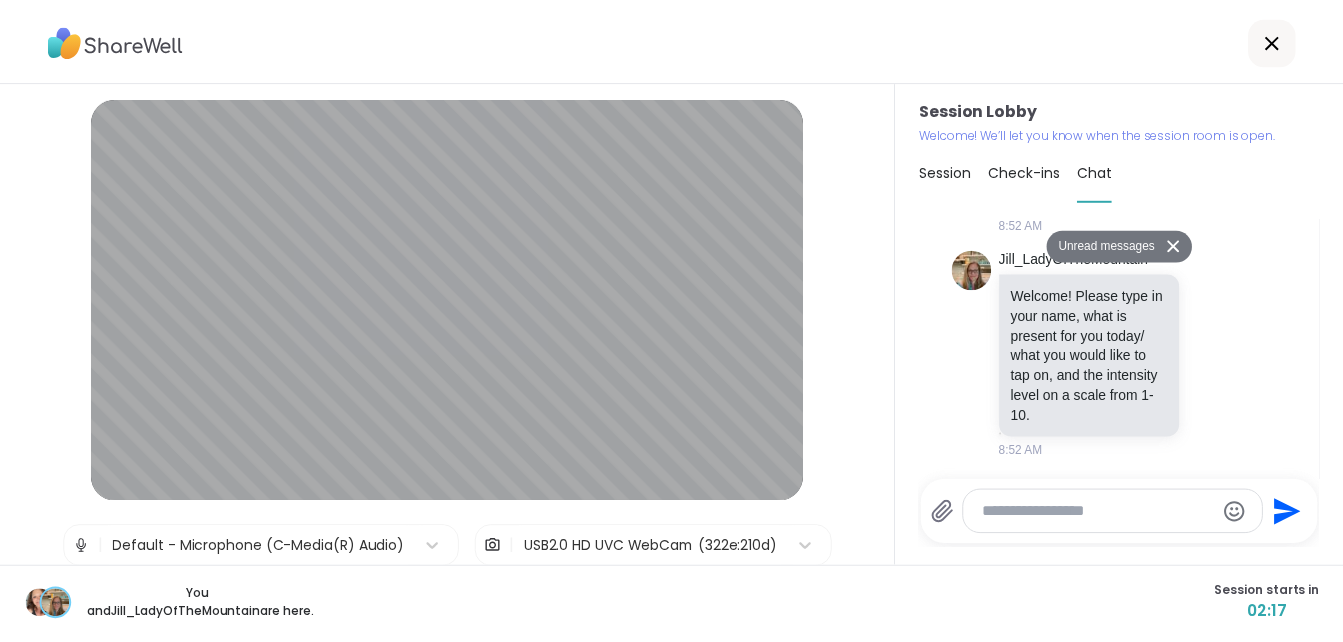 scroll, scrollTop: 808, scrollLeft: 0, axis: vertical 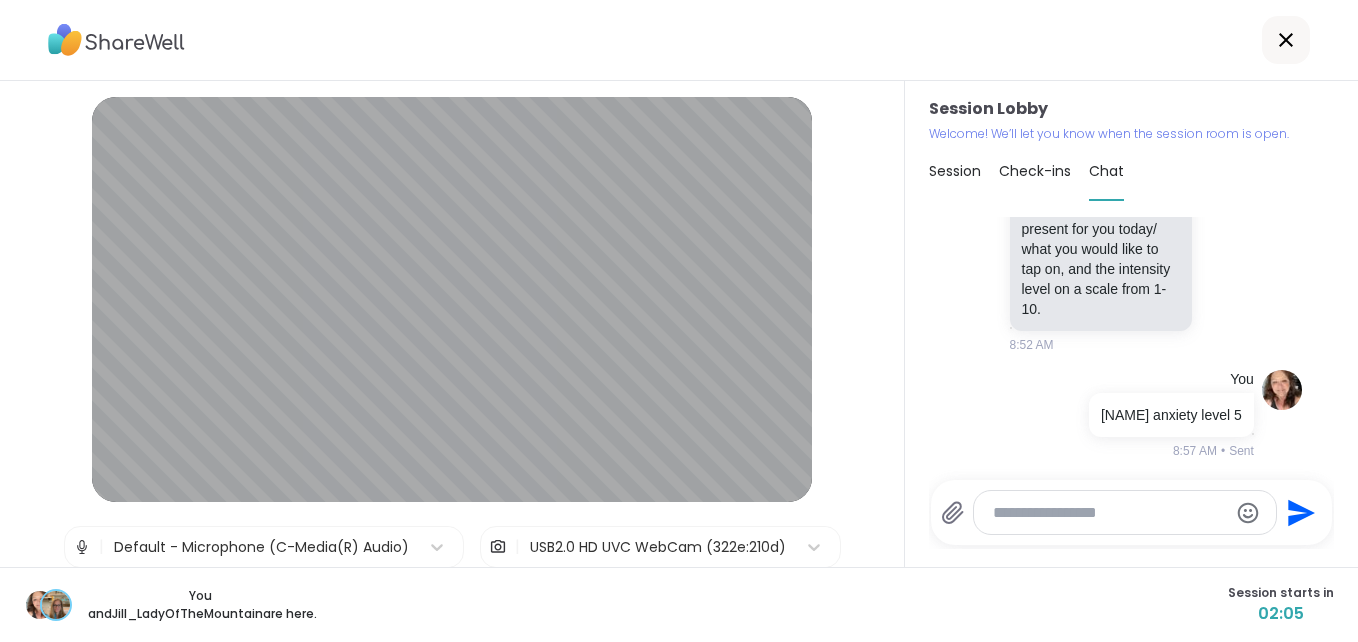click 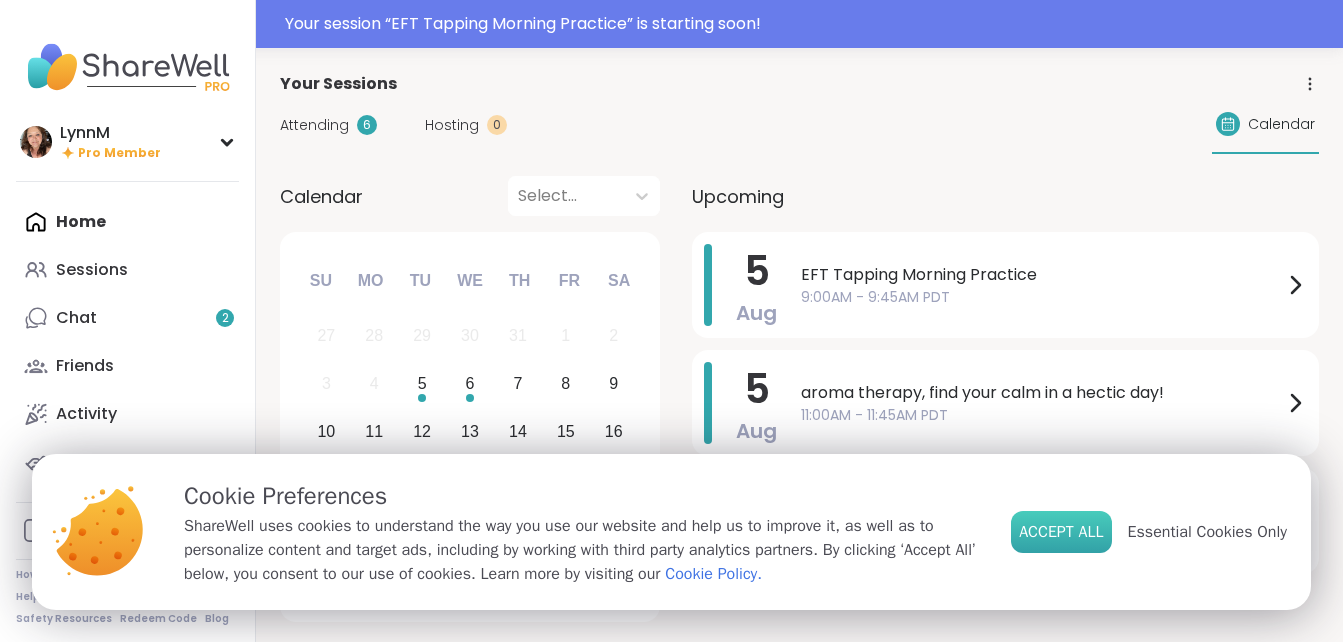 click on "Accept All" at bounding box center [1061, 532] 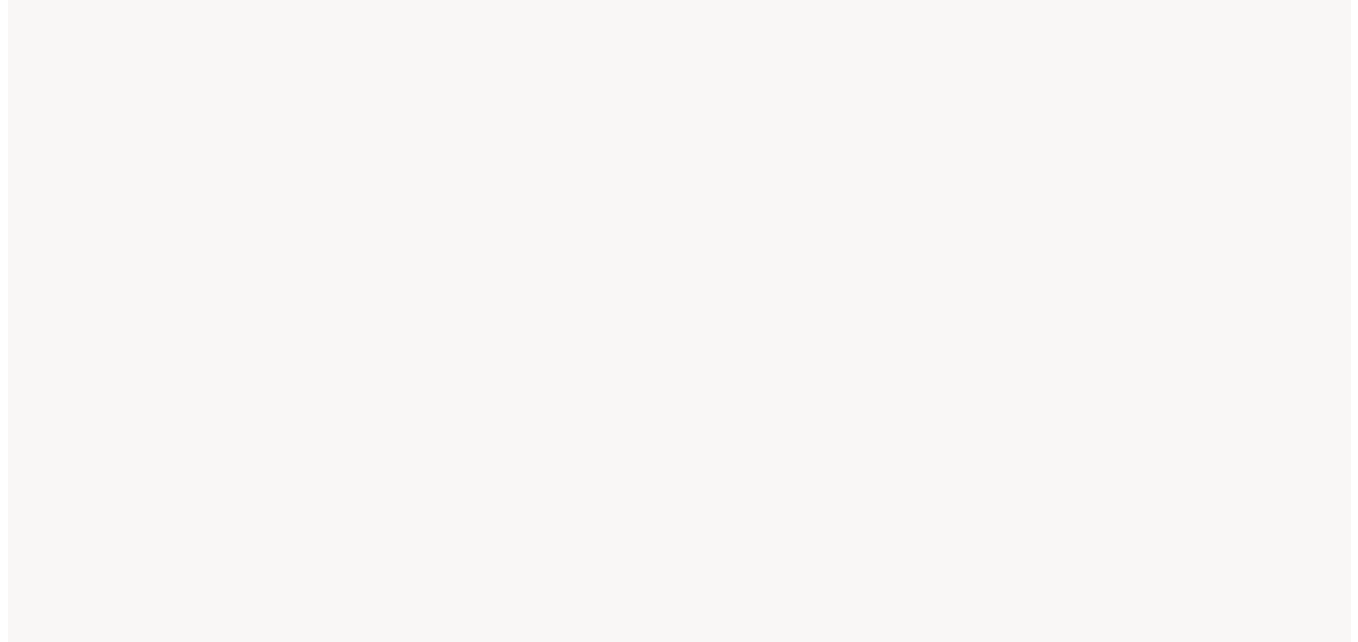 scroll, scrollTop: 0, scrollLeft: 0, axis: both 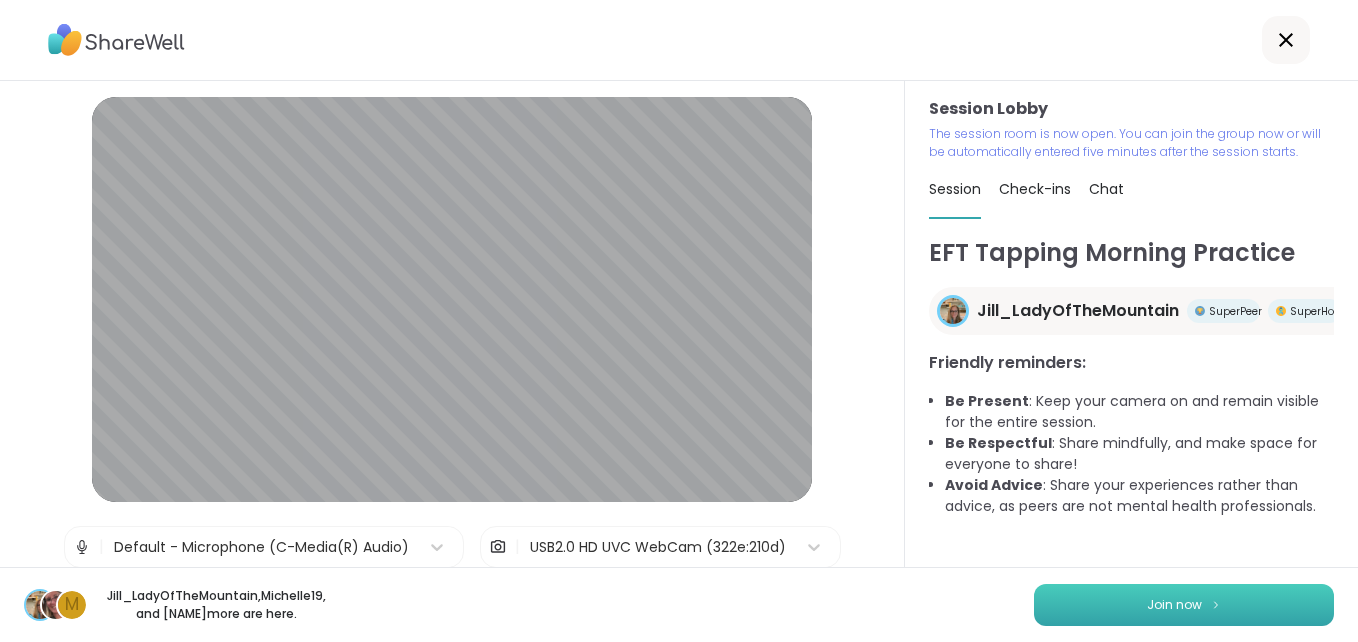 click at bounding box center (1216, 604) 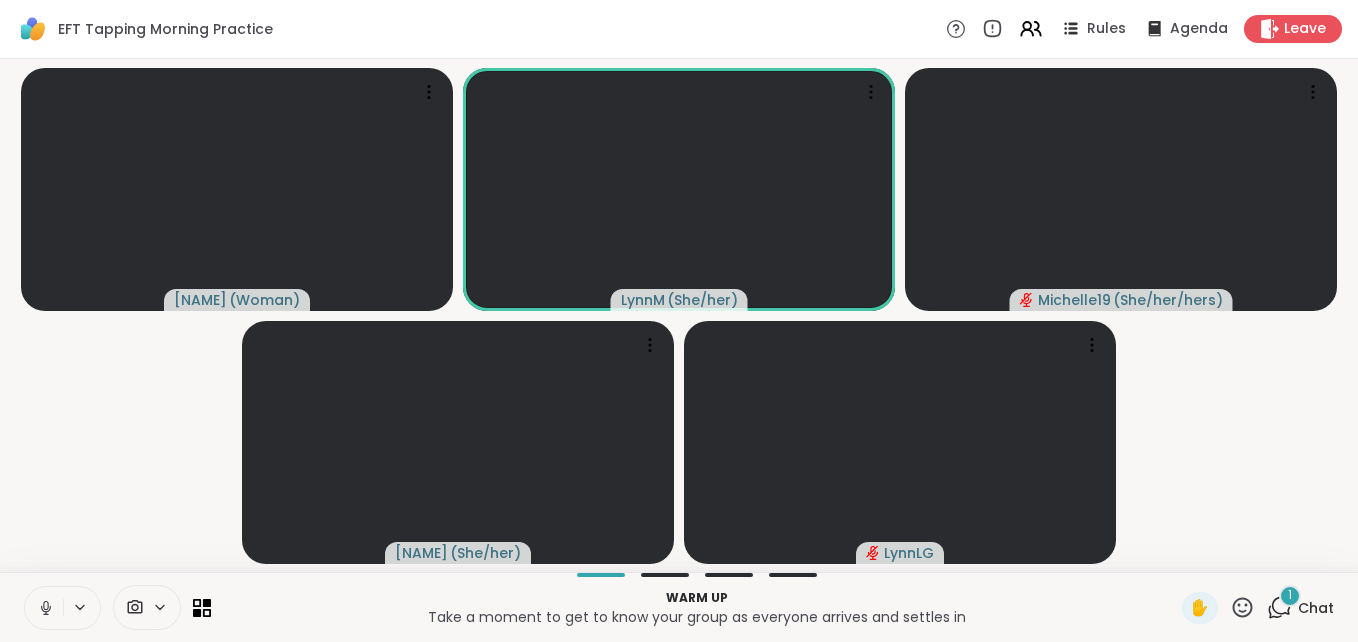 click 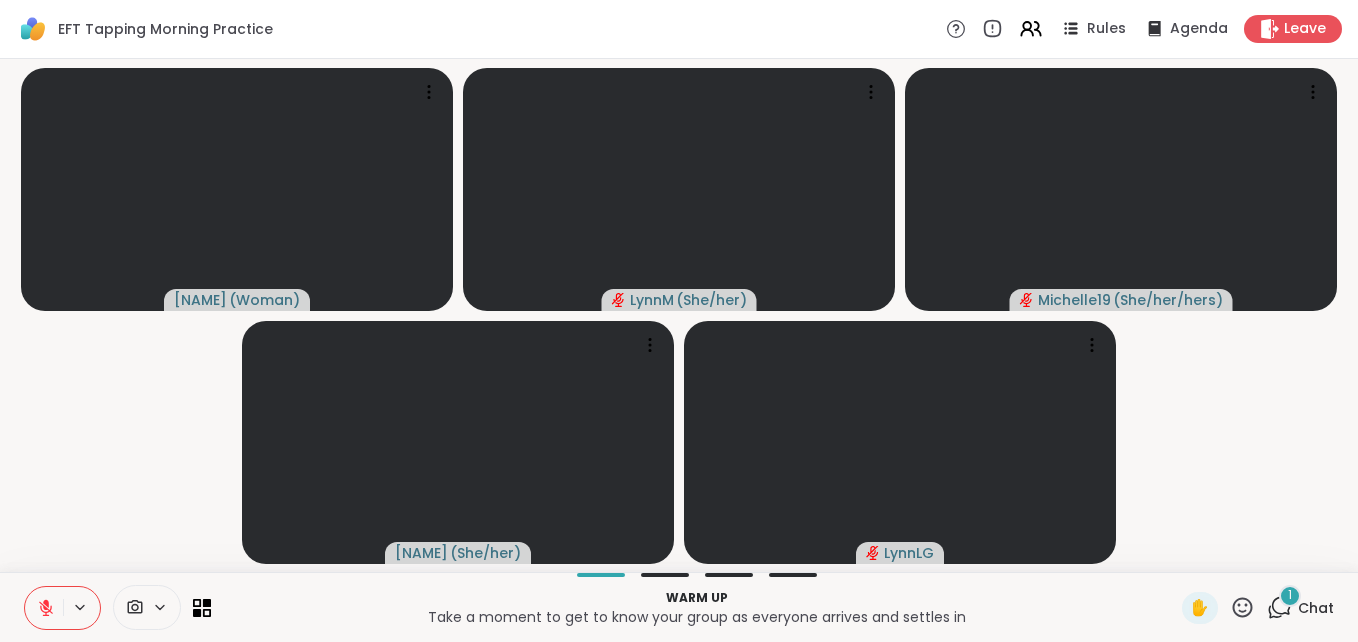 click on "1" at bounding box center [1290, 596] 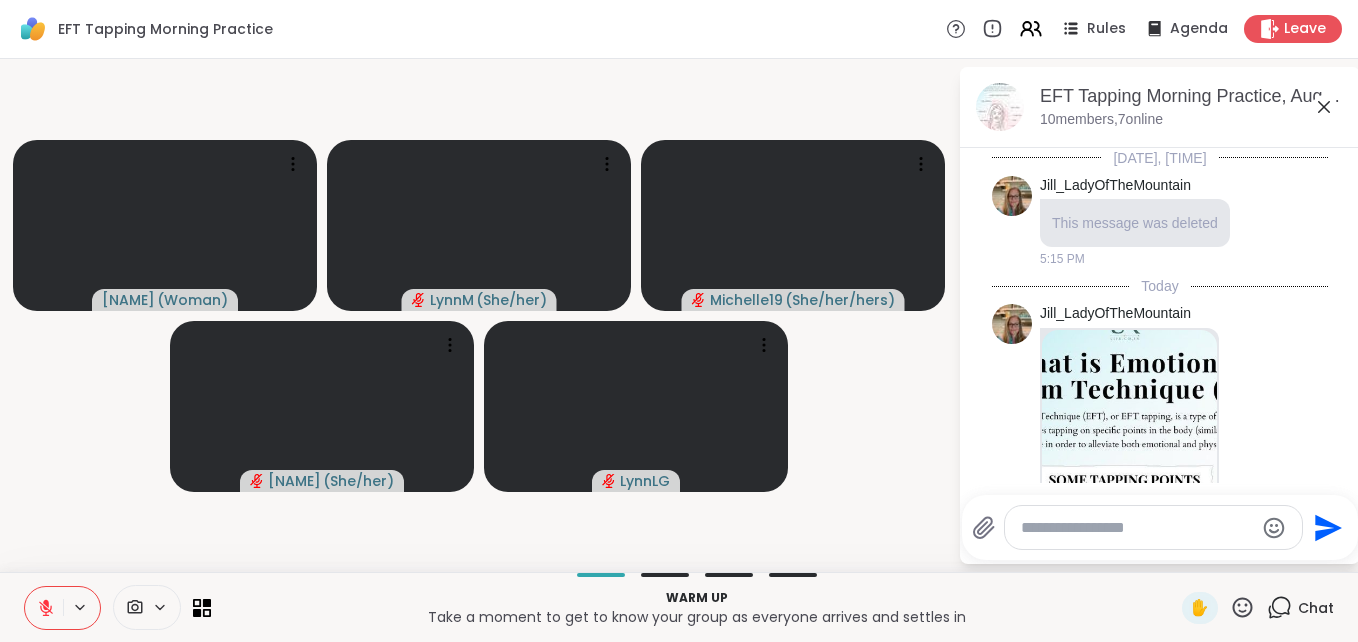 scroll, scrollTop: 879, scrollLeft: 0, axis: vertical 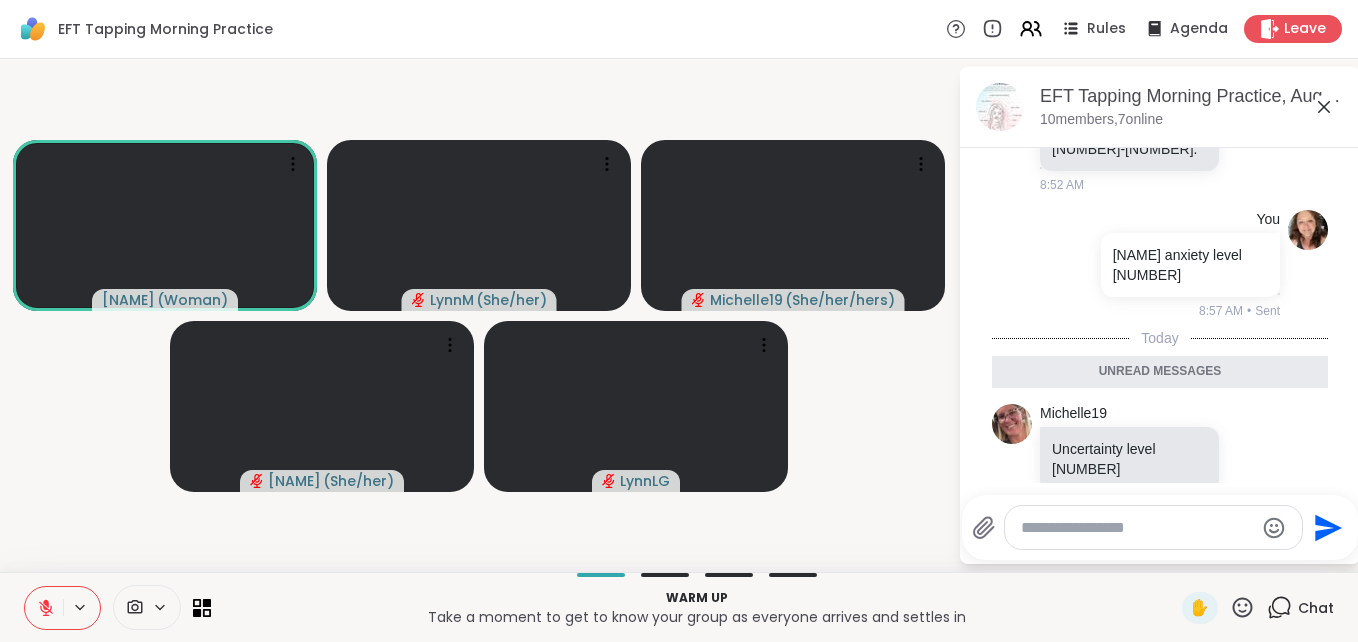 click 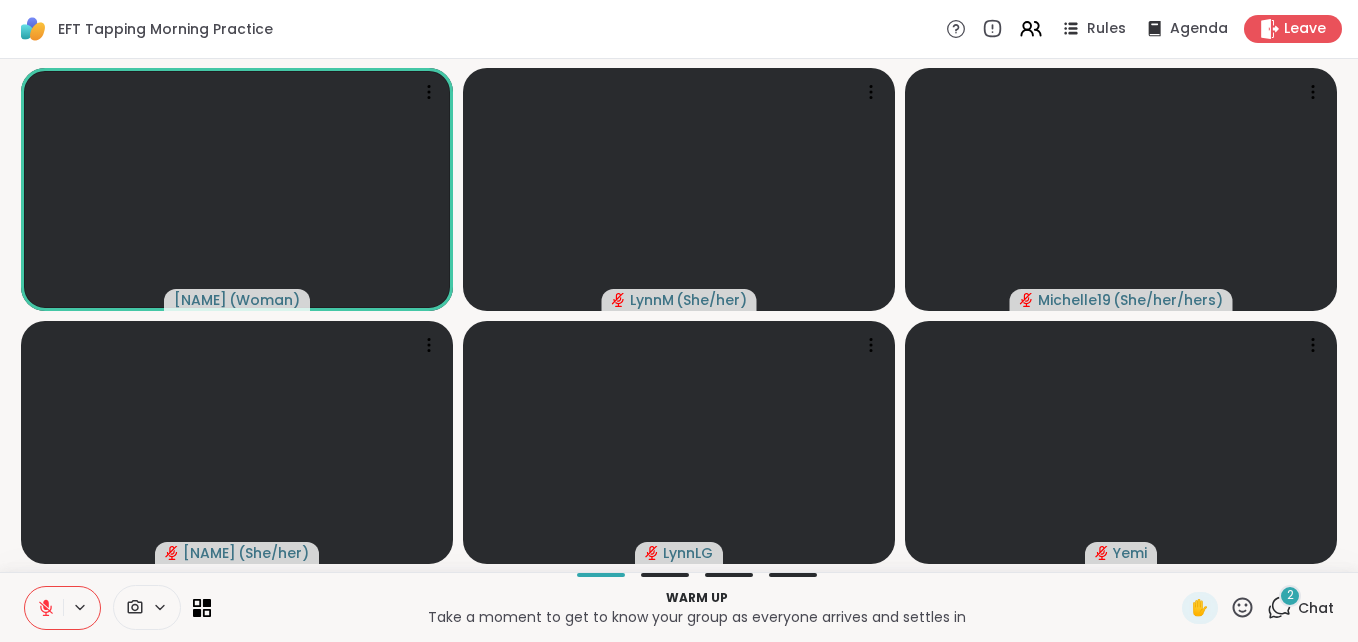 click 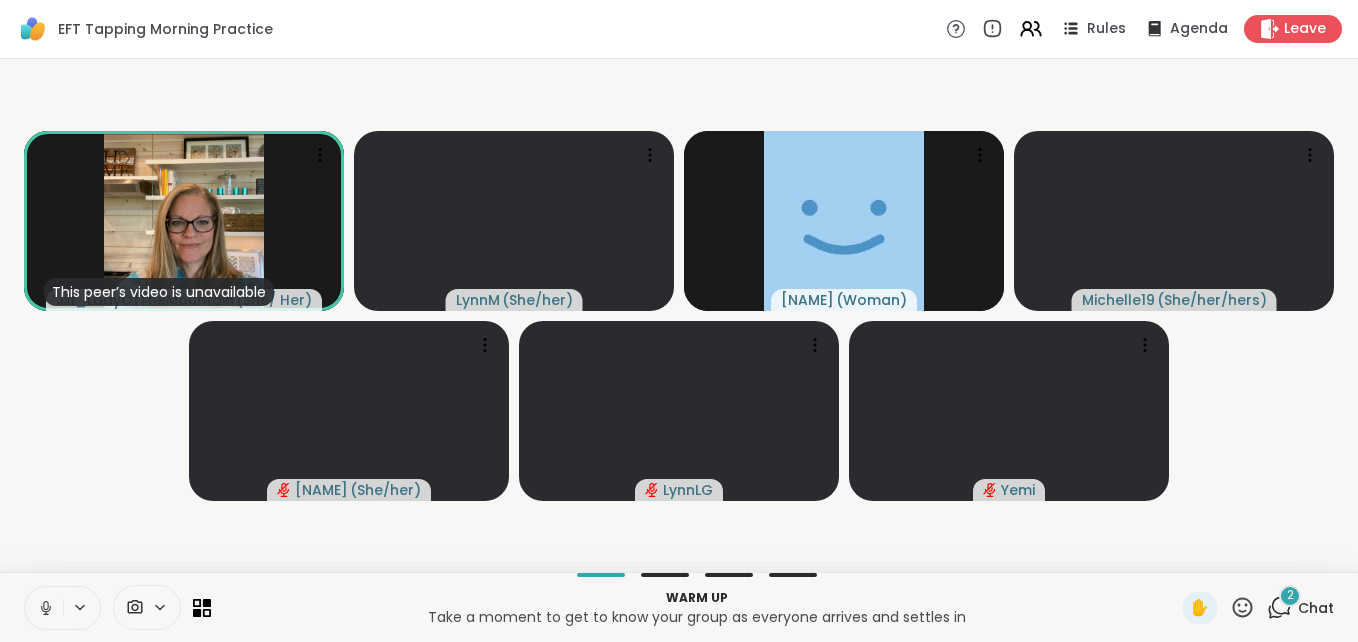 click 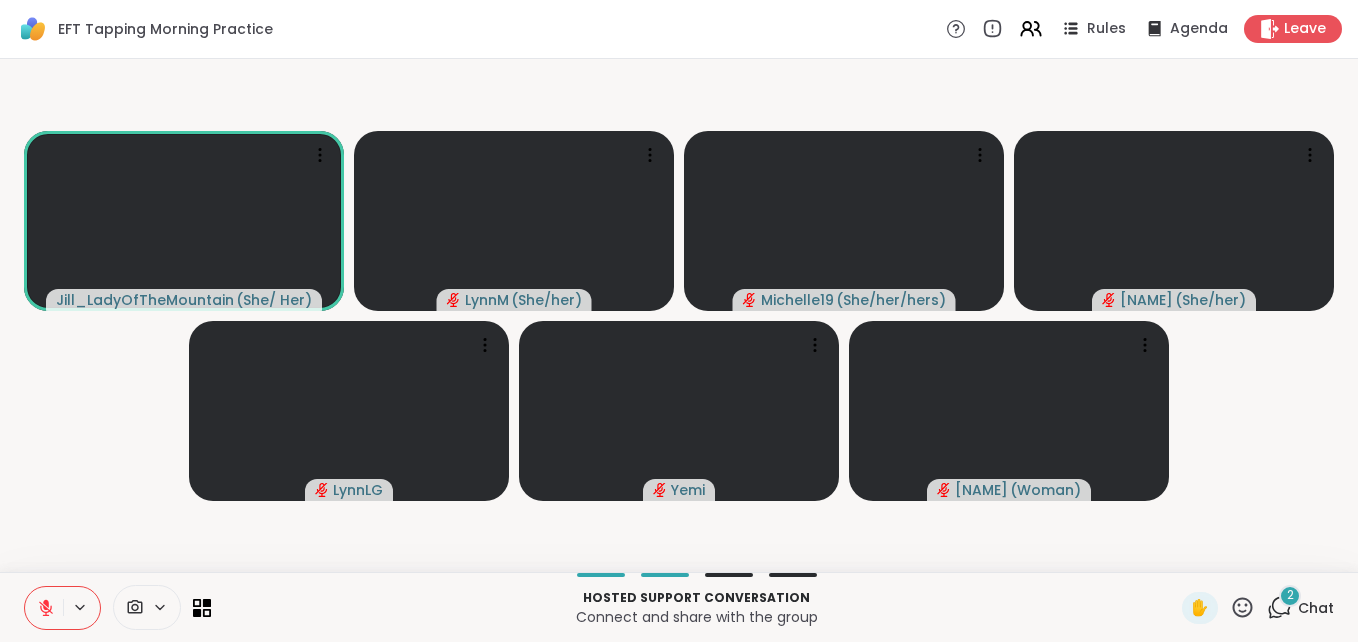 click 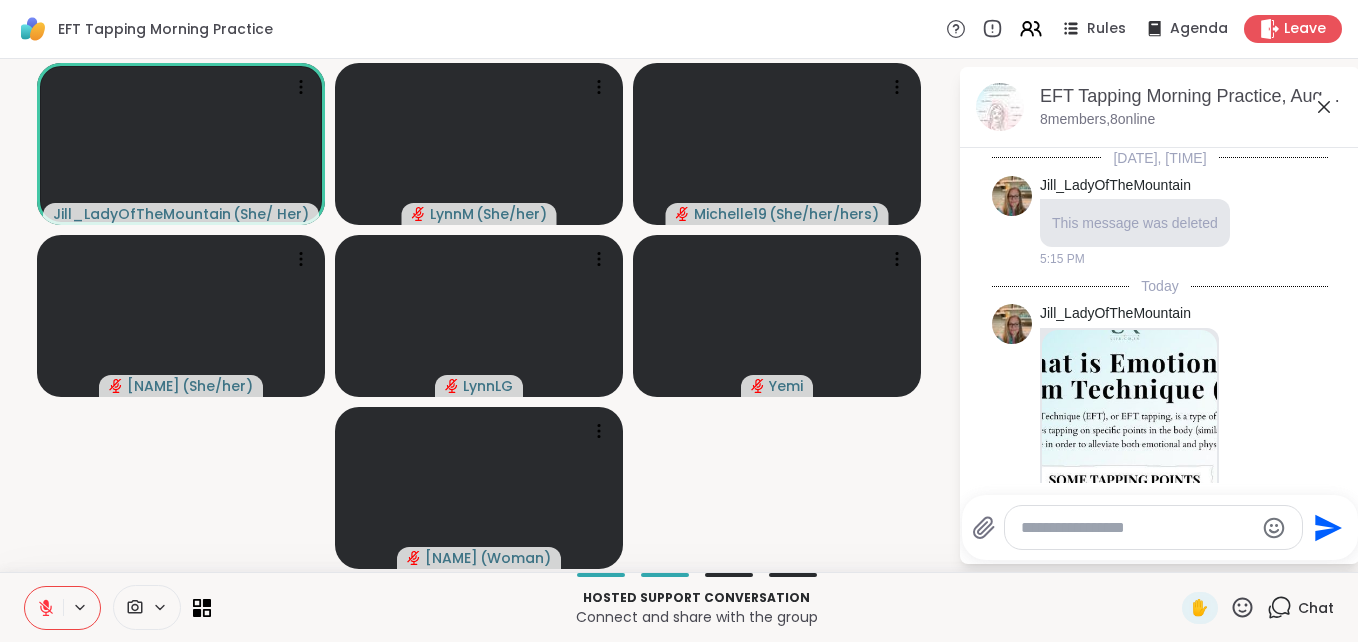 scroll, scrollTop: 1092, scrollLeft: 0, axis: vertical 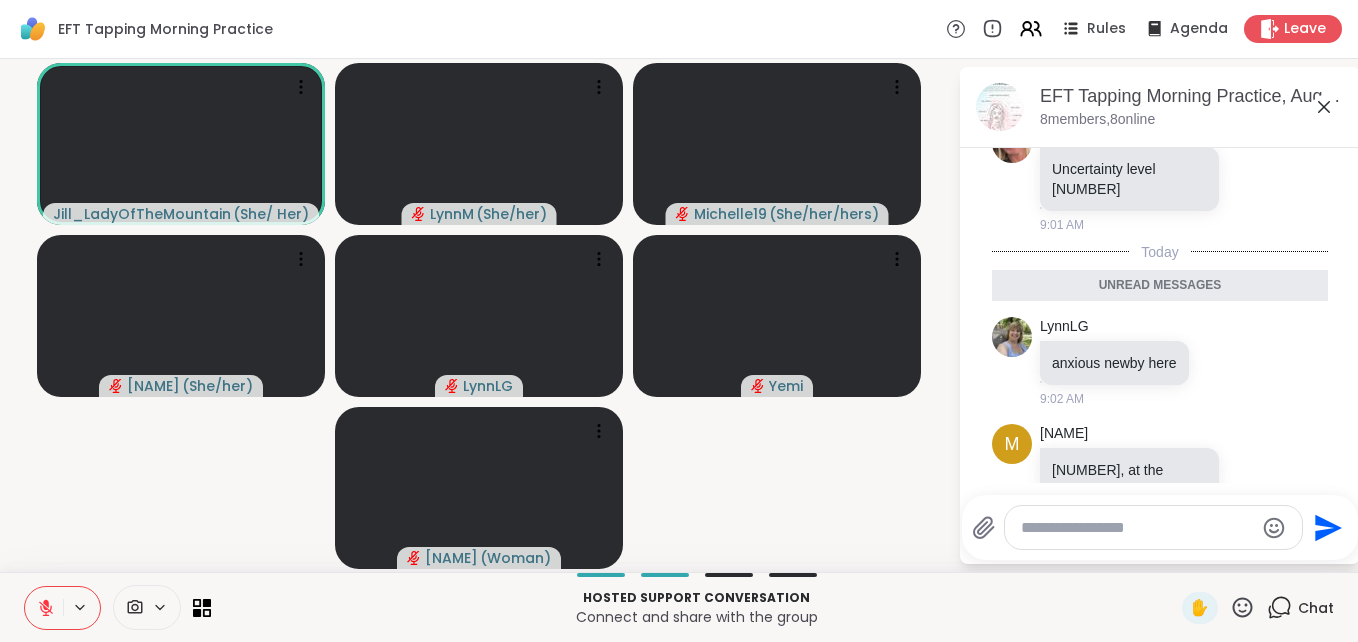 click 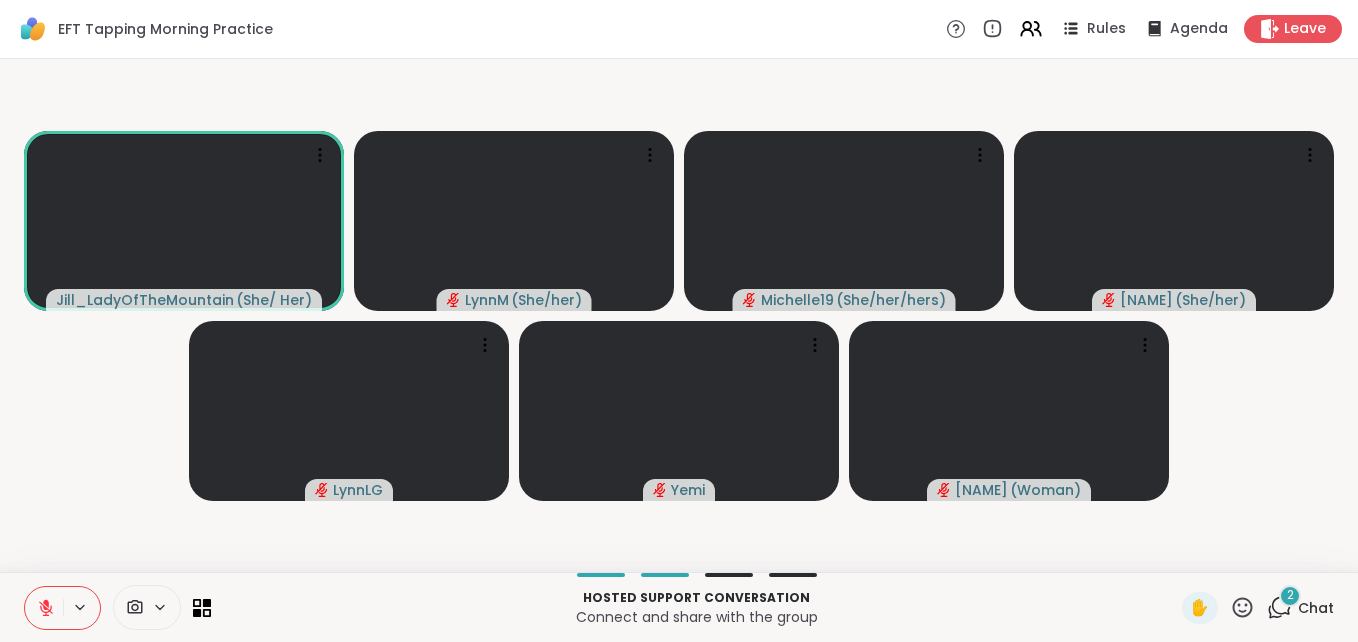 click on "2 Chat" at bounding box center (1300, 608) 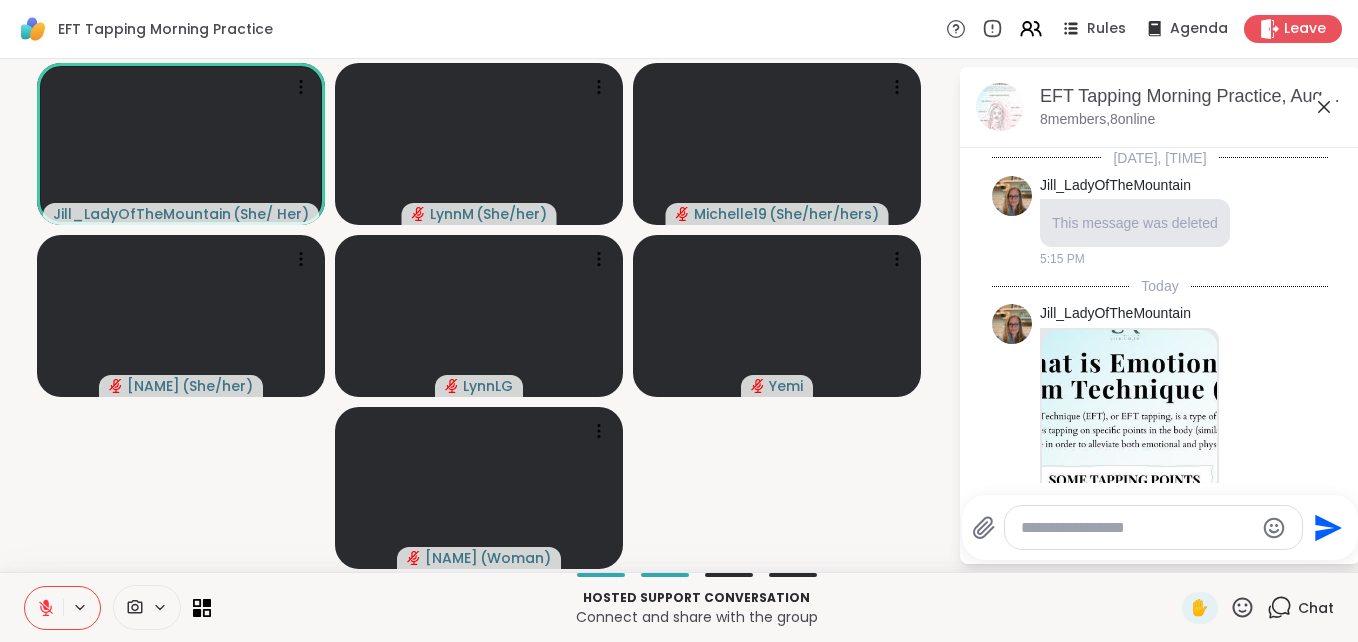 scroll, scrollTop: 1505, scrollLeft: 0, axis: vertical 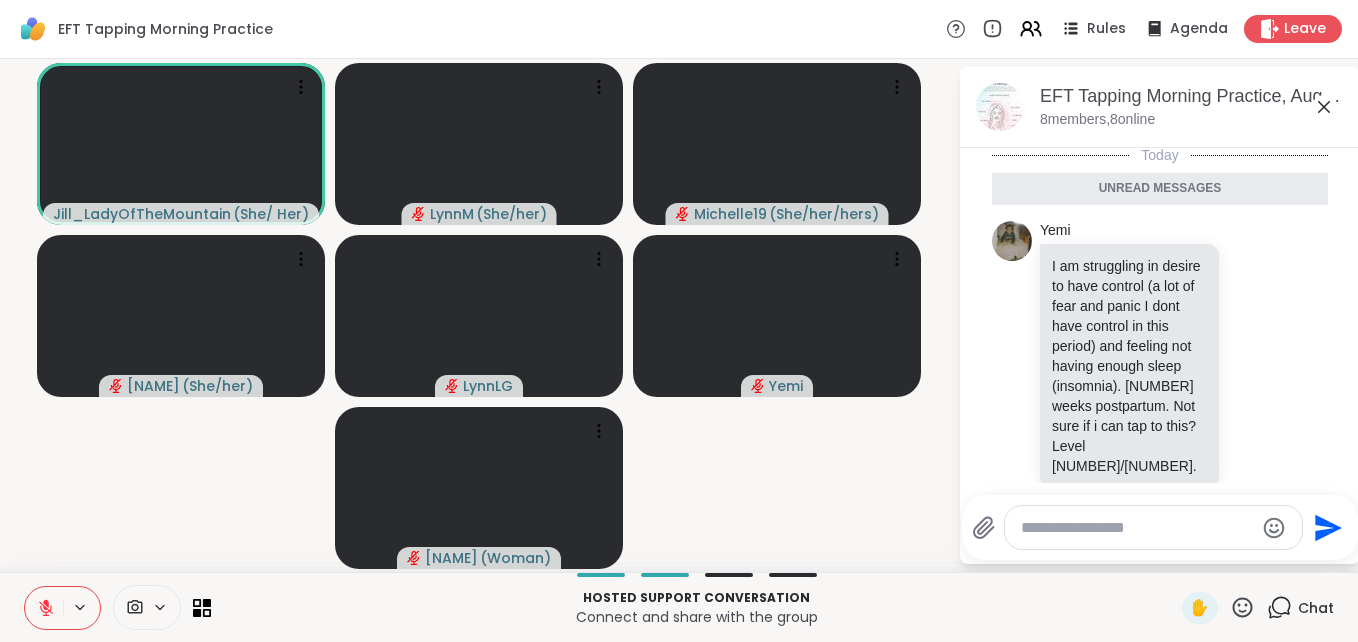 click 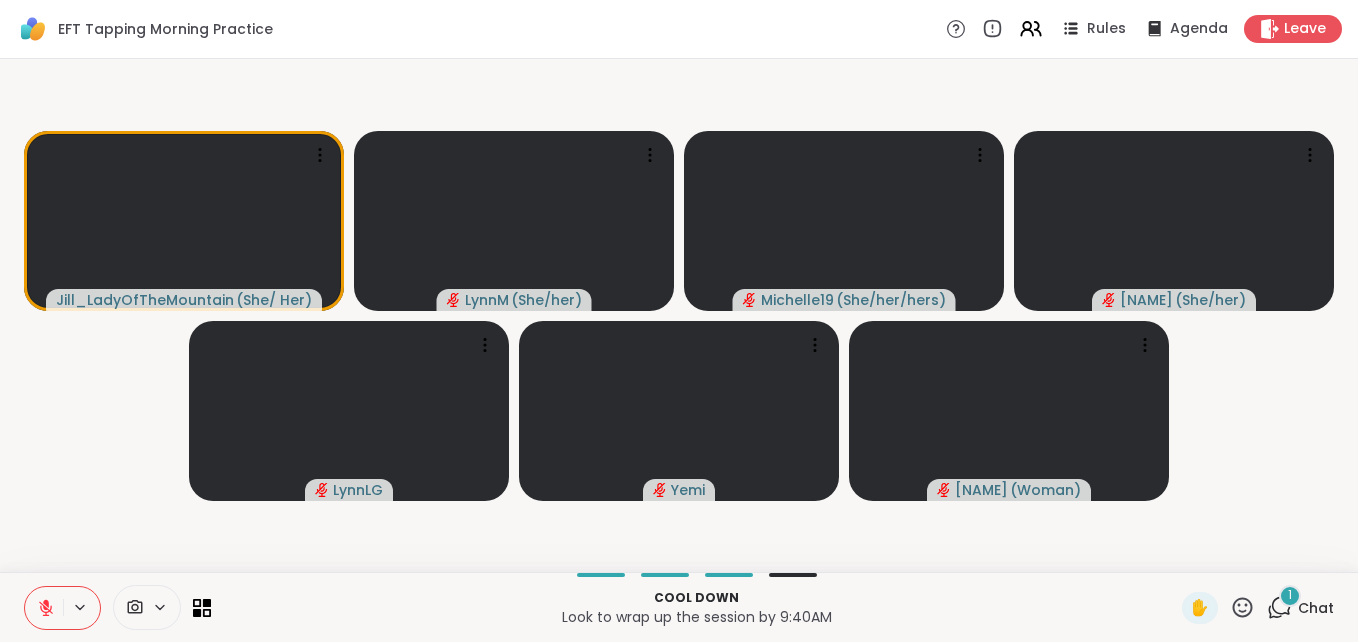 click on "1" at bounding box center [1290, 596] 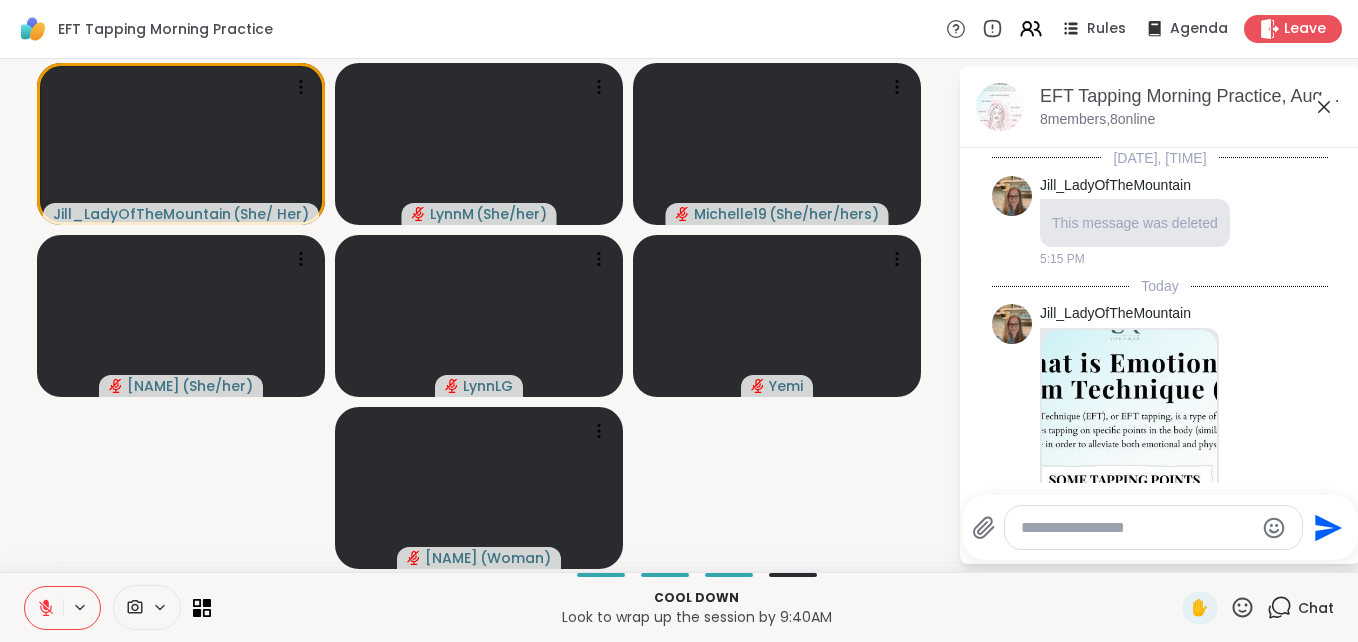 scroll, scrollTop: 1652, scrollLeft: 0, axis: vertical 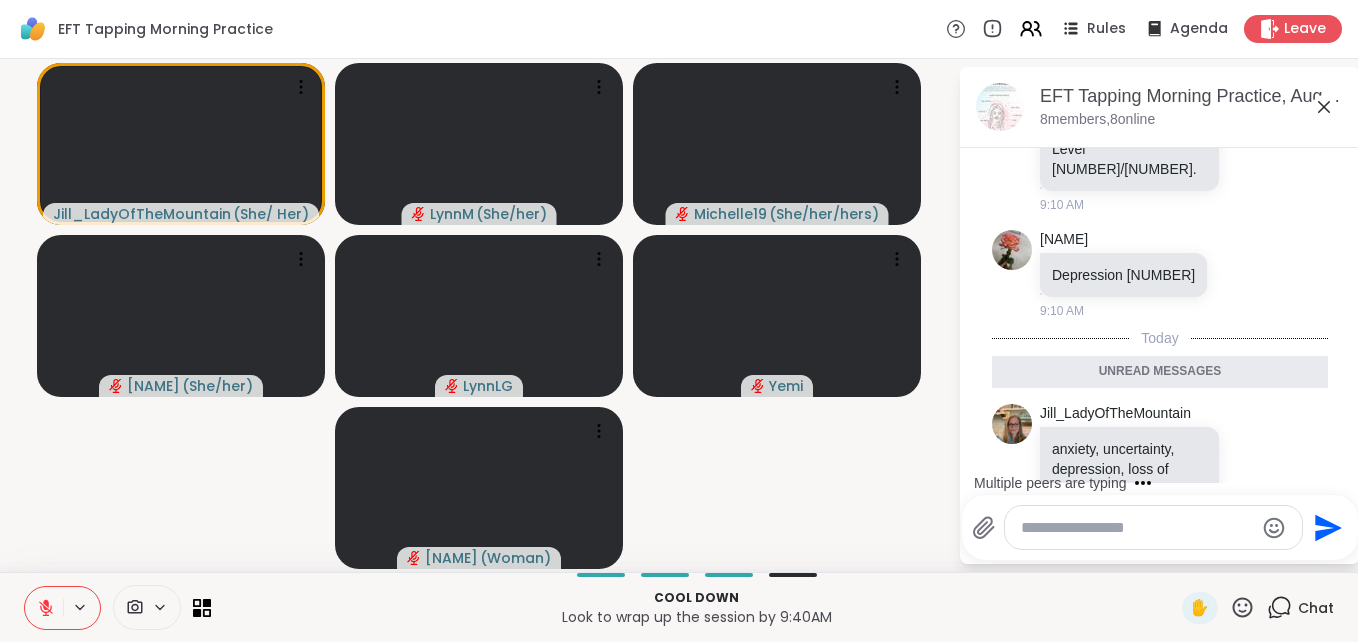 click at bounding box center [1137, 528] 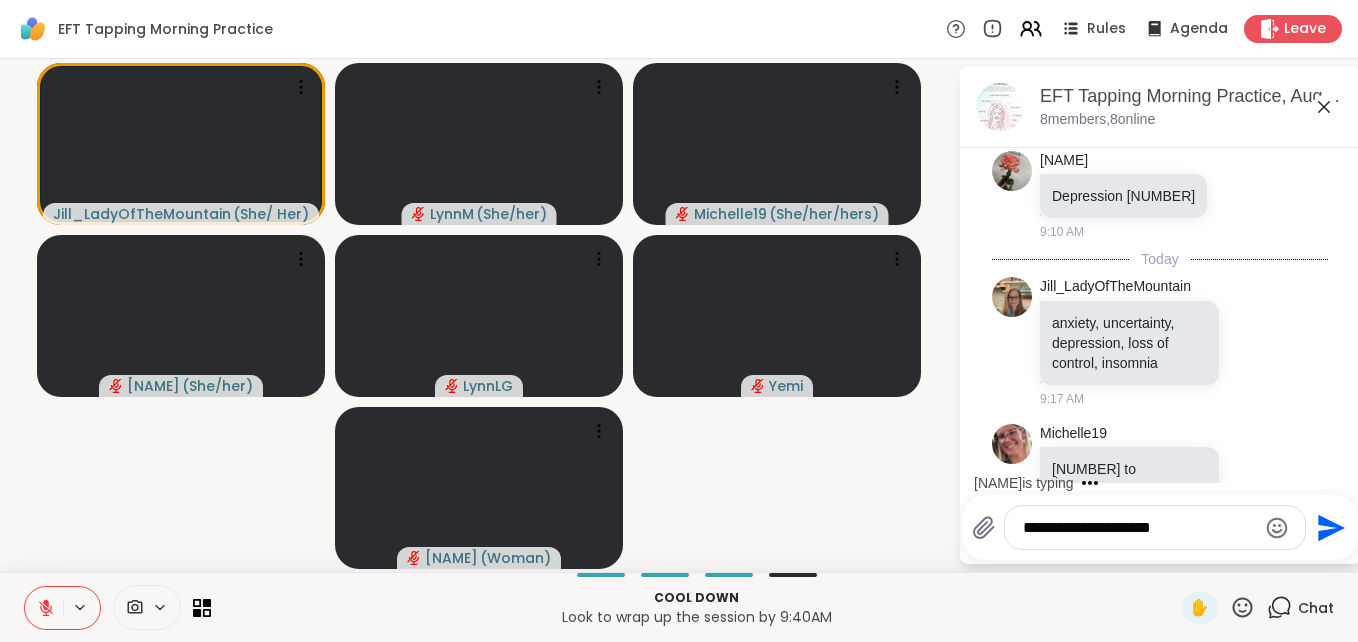 scroll, scrollTop: 1759, scrollLeft: 0, axis: vertical 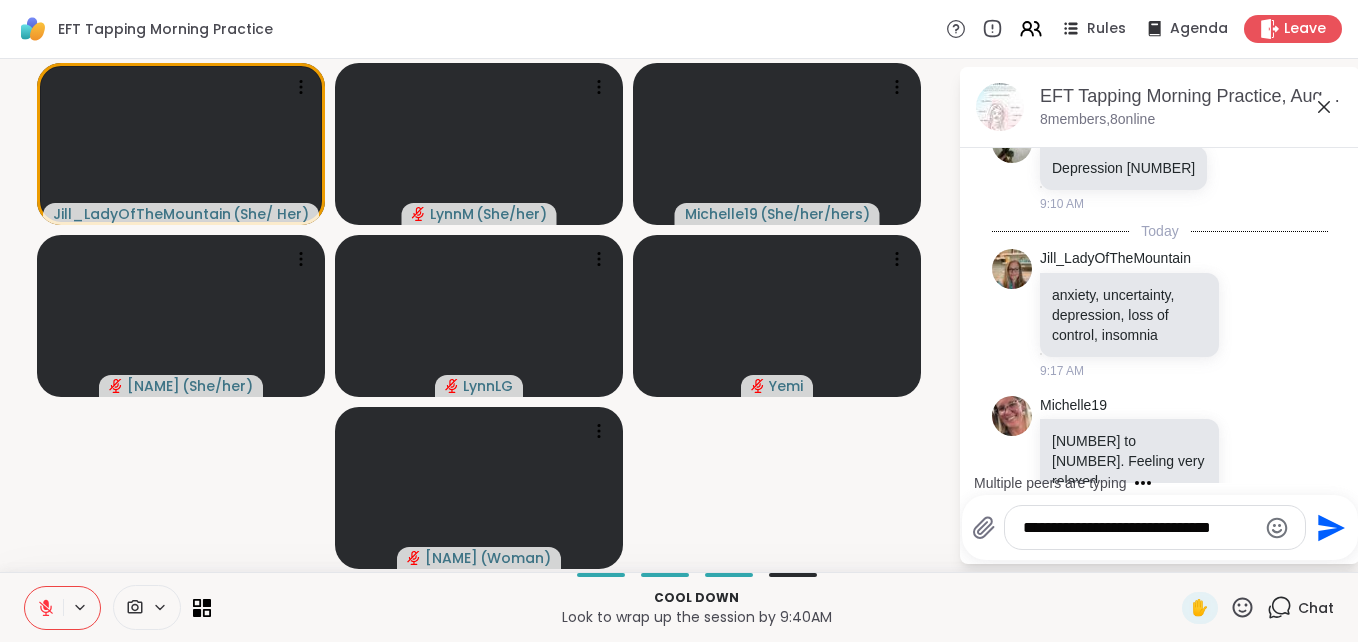 type on "**********" 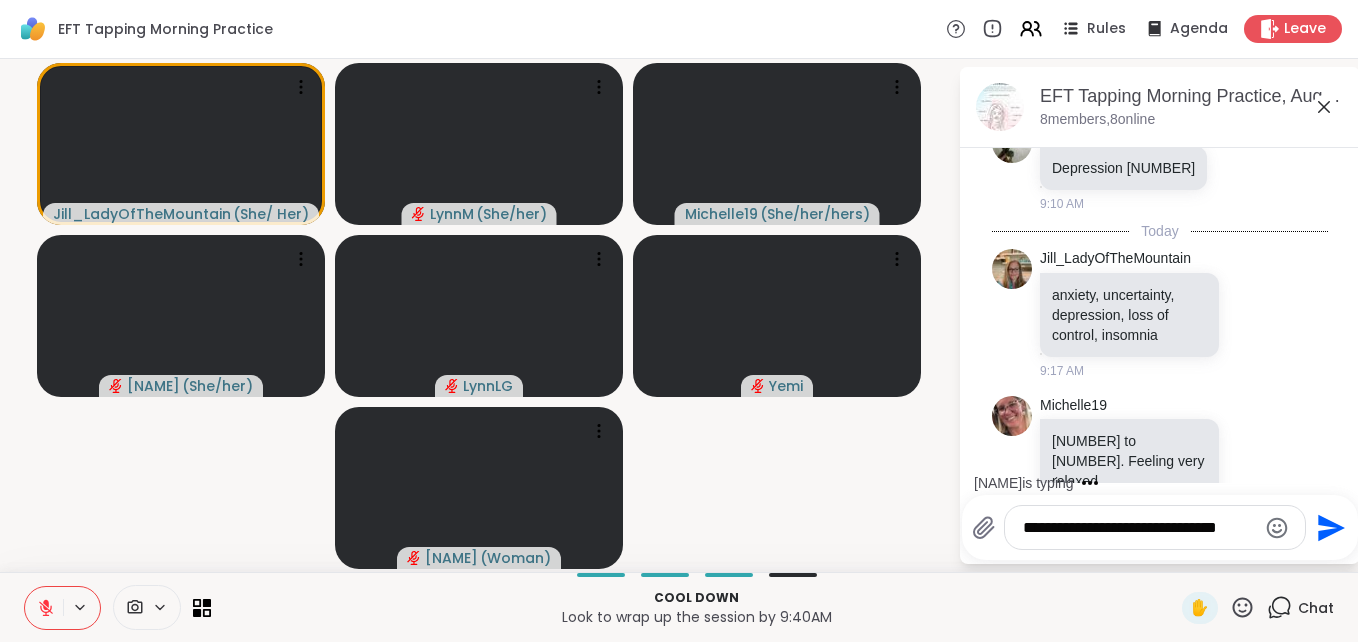 type 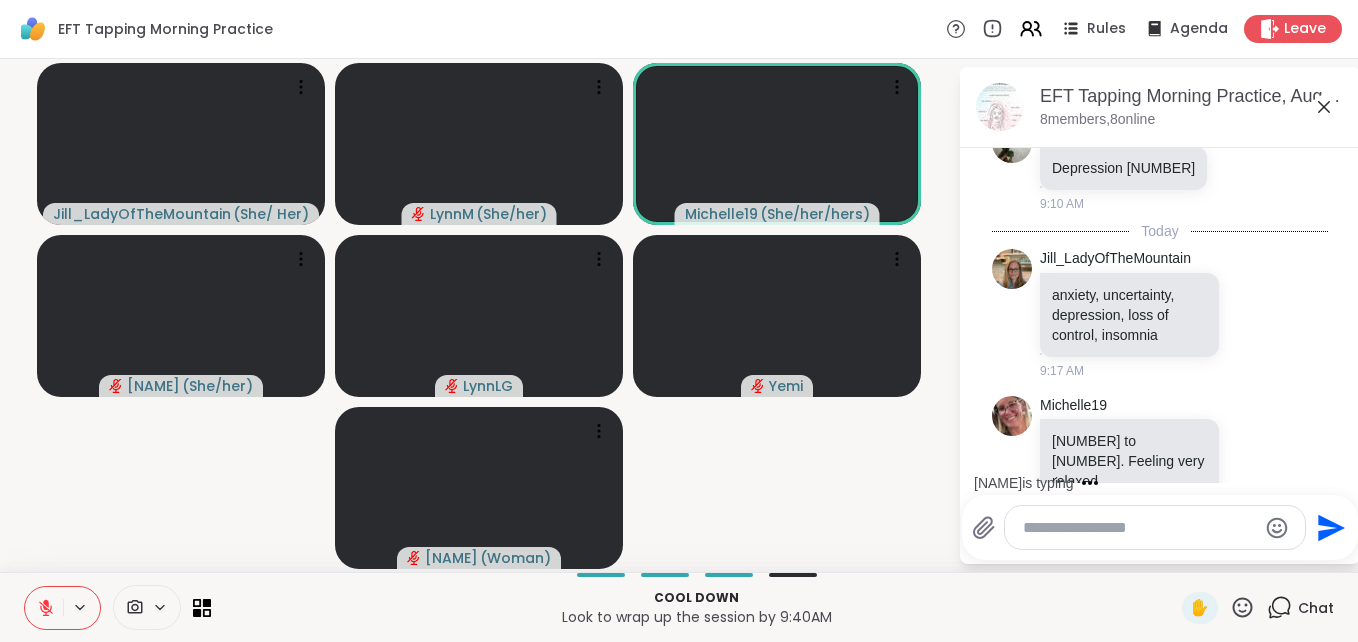 scroll, scrollTop: 1886, scrollLeft: 0, axis: vertical 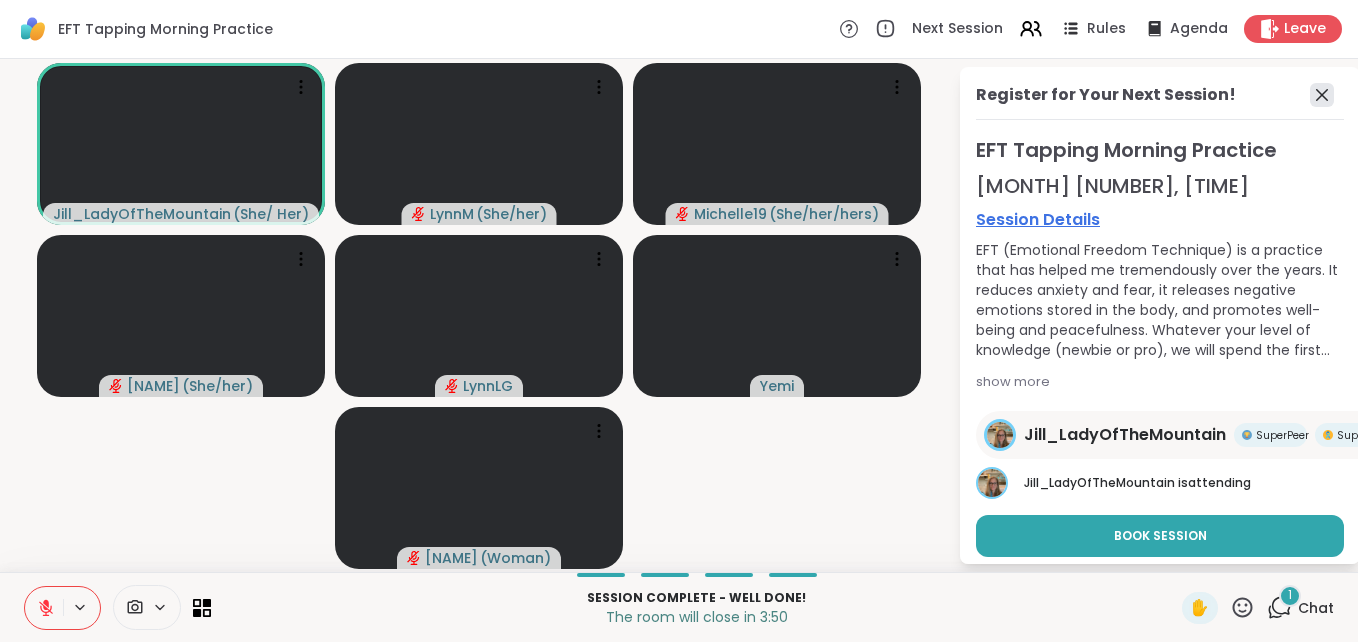 click 